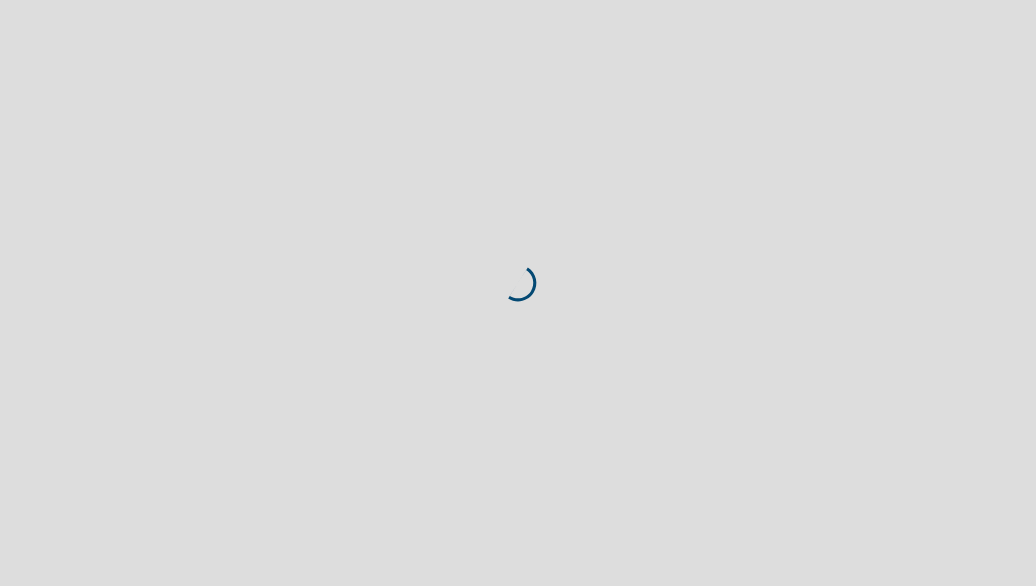 scroll, scrollTop: 0, scrollLeft: 0, axis: both 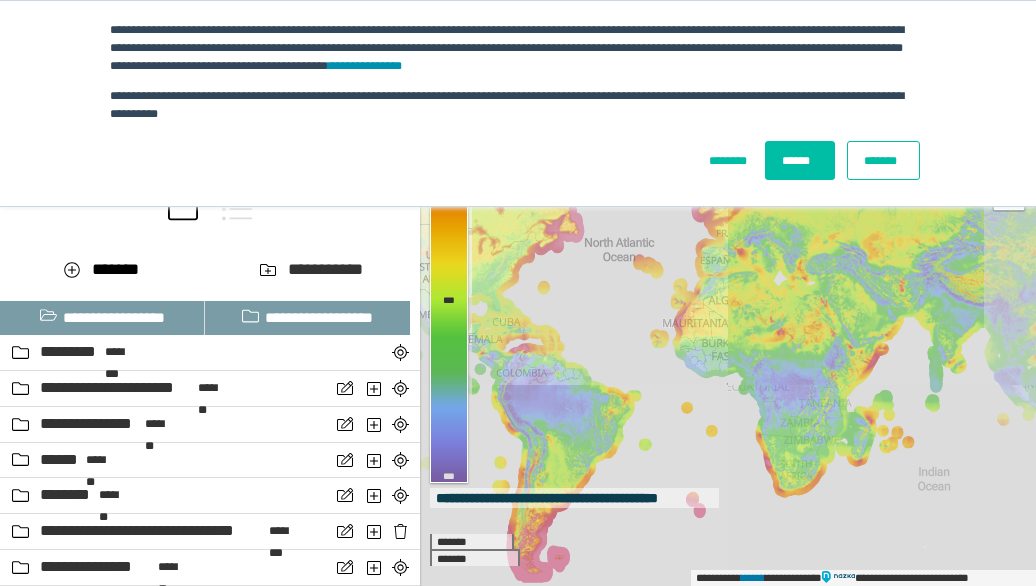 click on "*******" at bounding box center (883, 160) 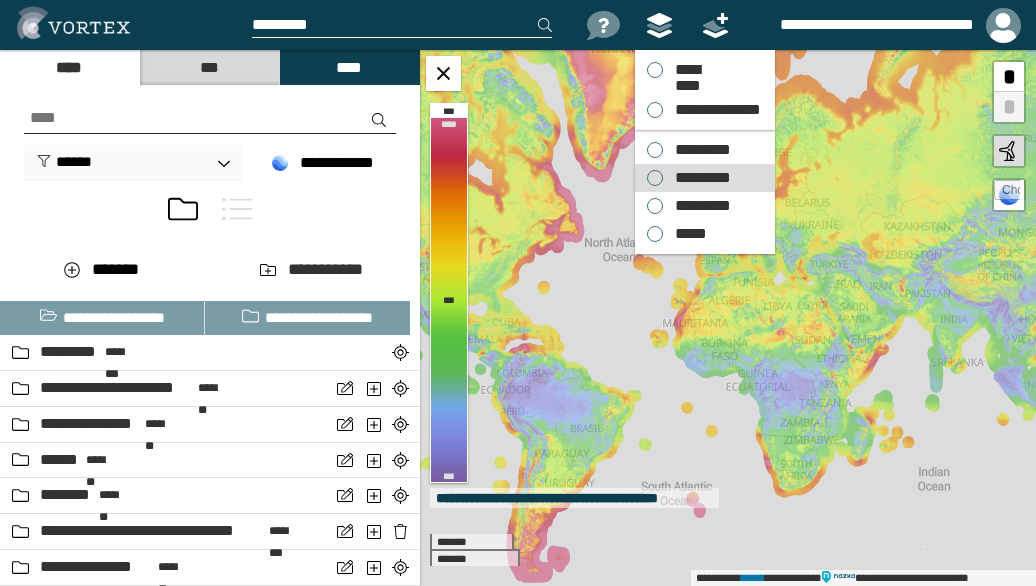 click on "*********" at bounding box center (698, 150) 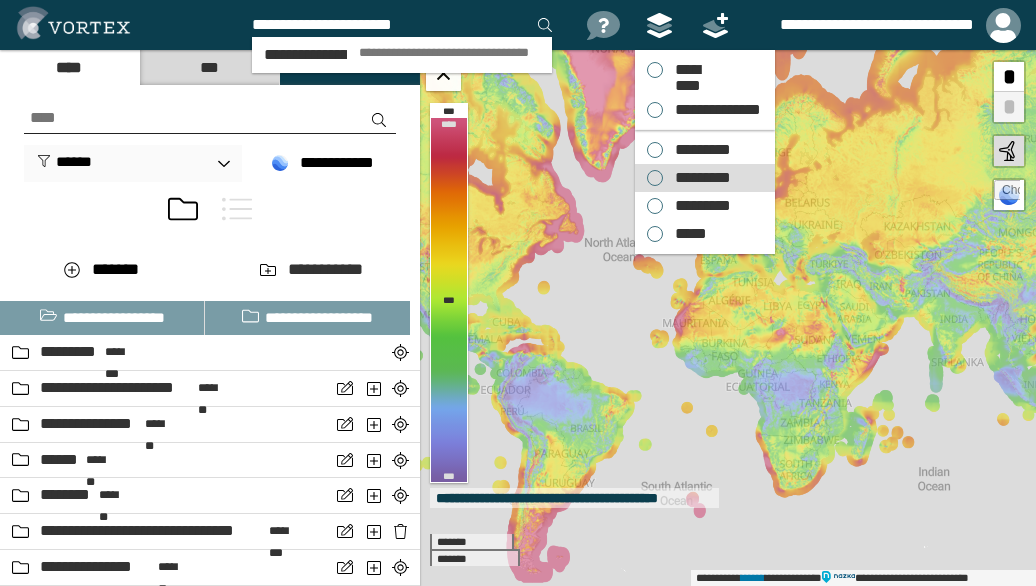 type on "**********" 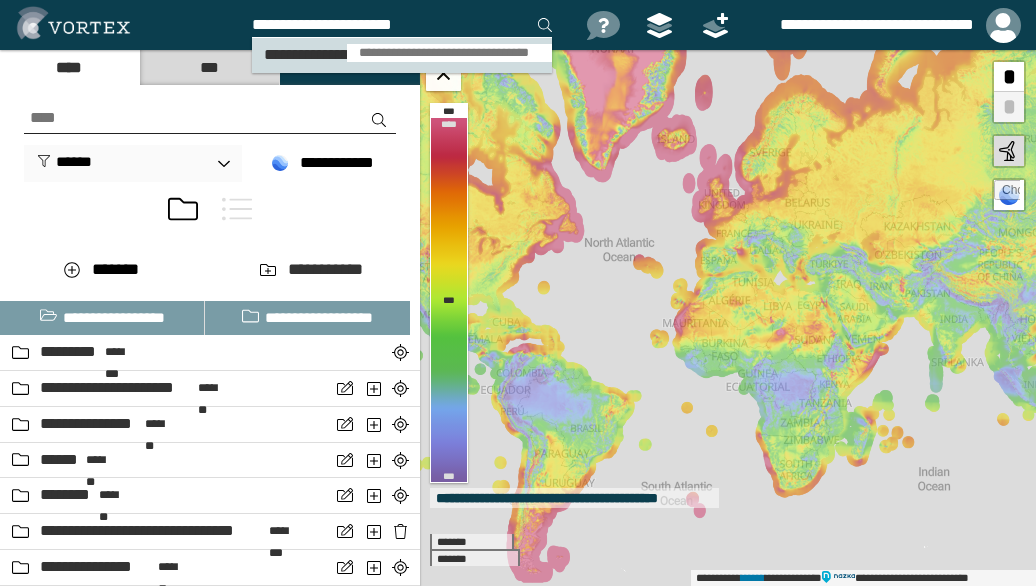 click on "**********" at bounding box center [449, 53] 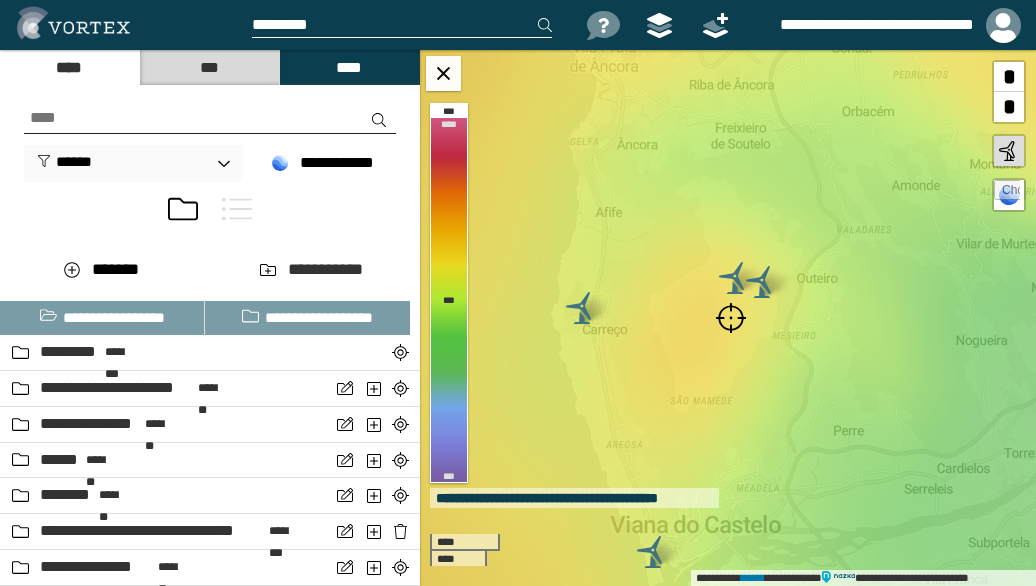 click at bounding box center (731, 318) 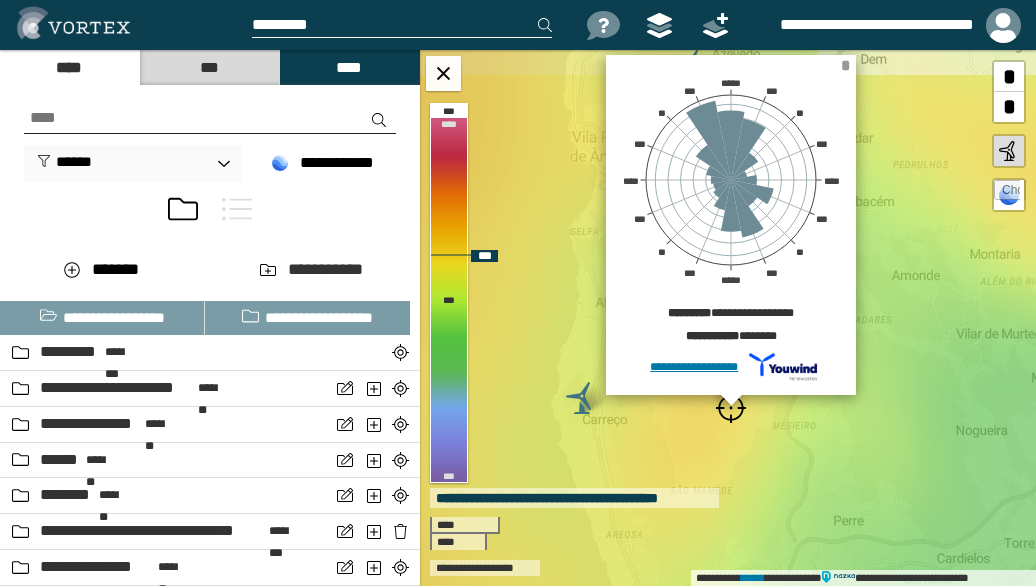 click on "*" at bounding box center [845, 65] 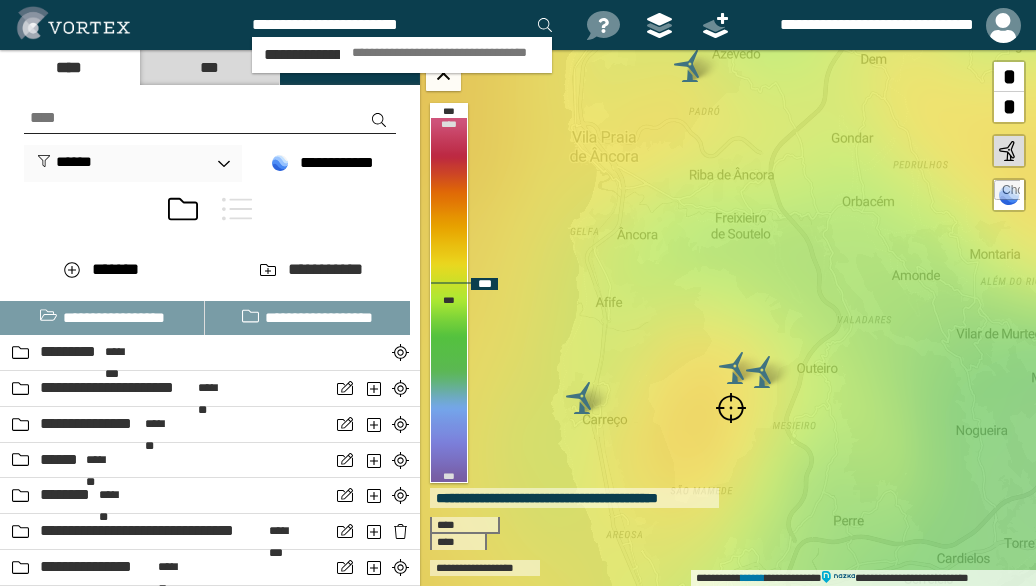type on "**********" 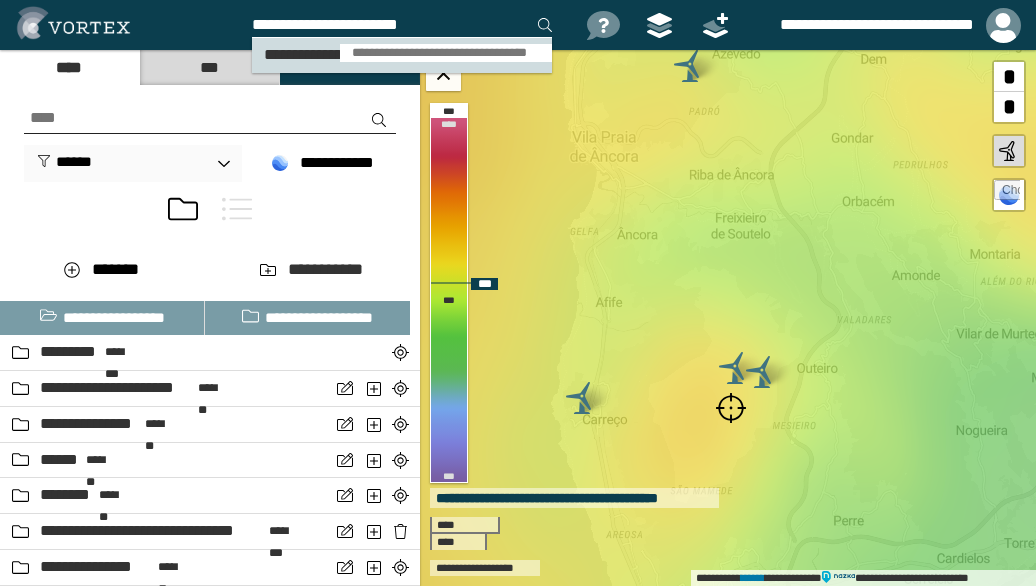 click on "**********" at bounding box center [446, 53] 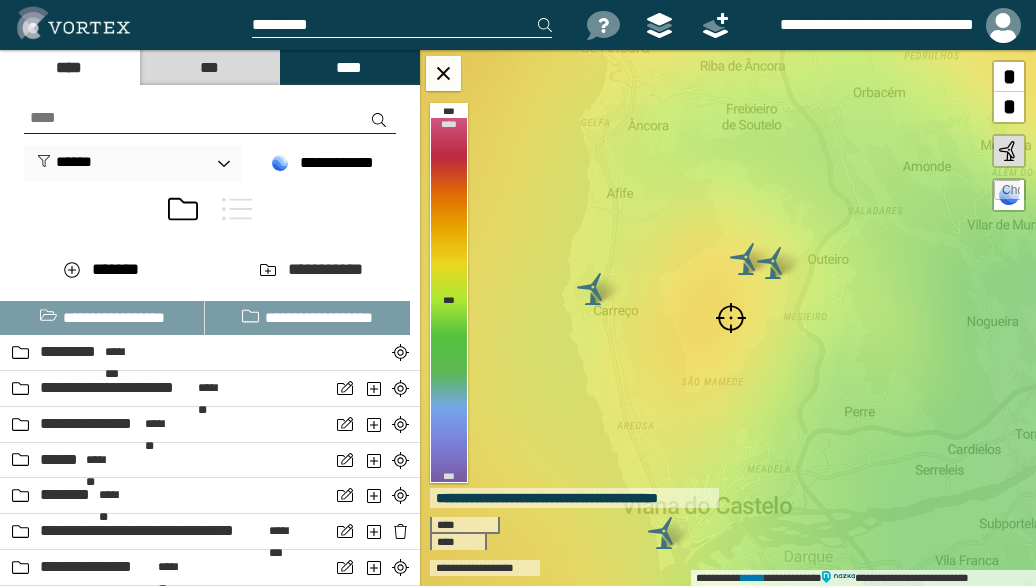 click at bounding box center (731, 318) 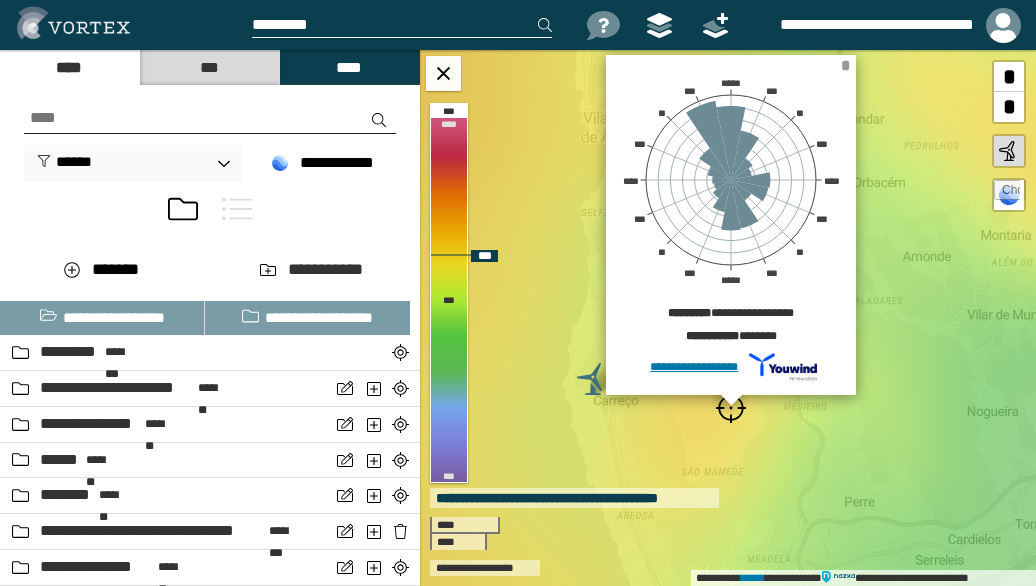 click on "*" at bounding box center (845, 65) 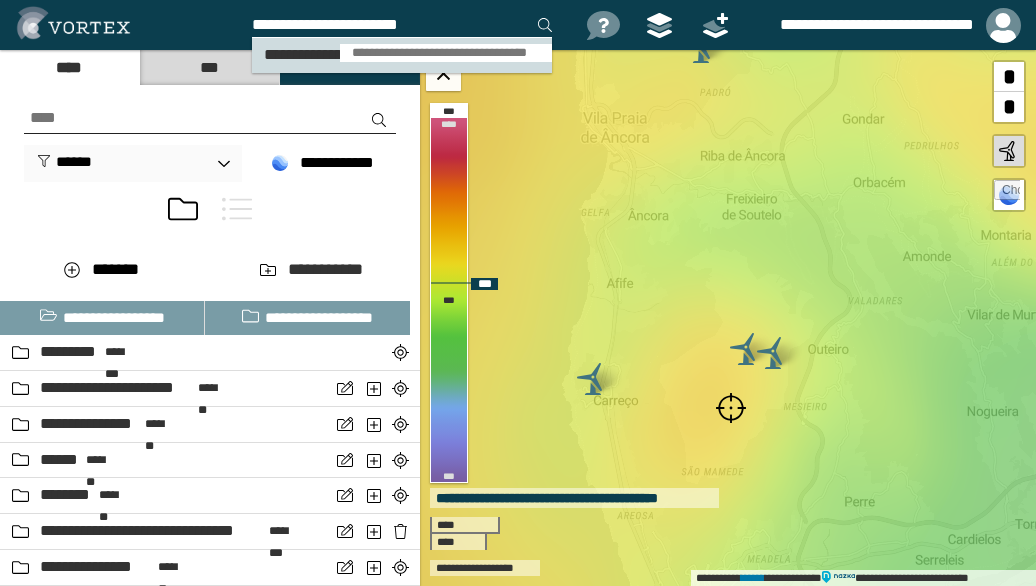 type on "**********" 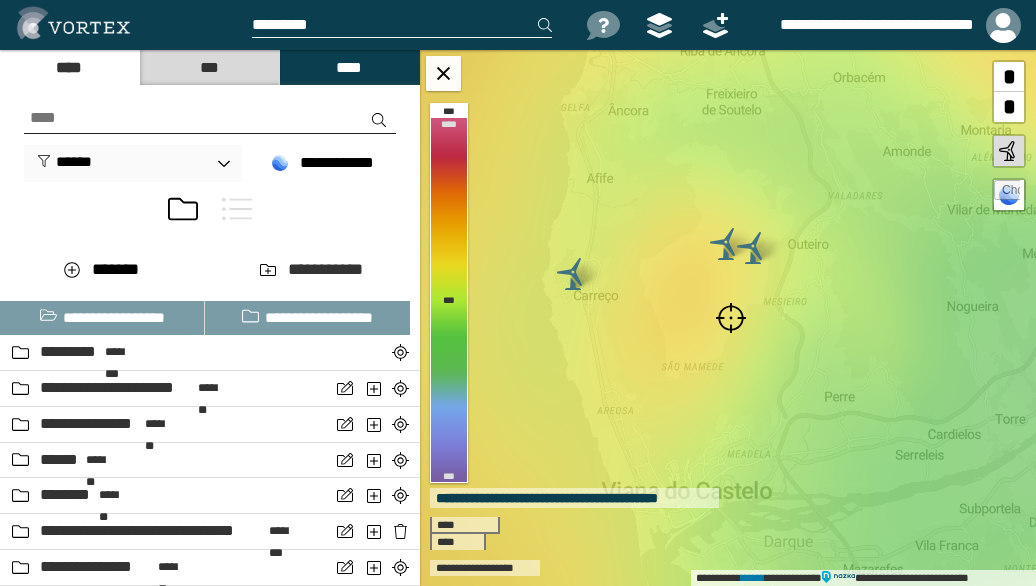 click at bounding box center [731, 318] 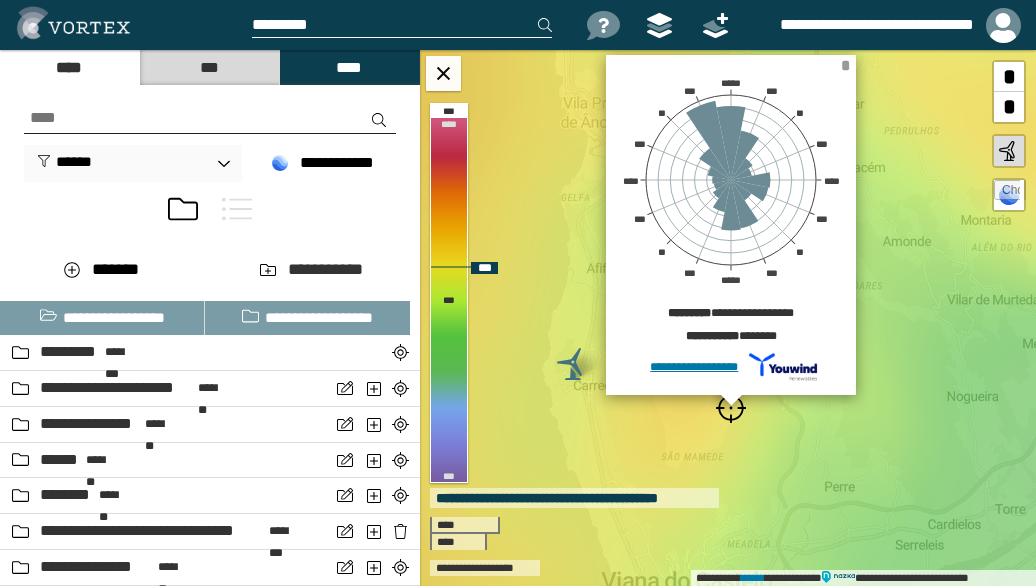click on "*" at bounding box center [845, 65] 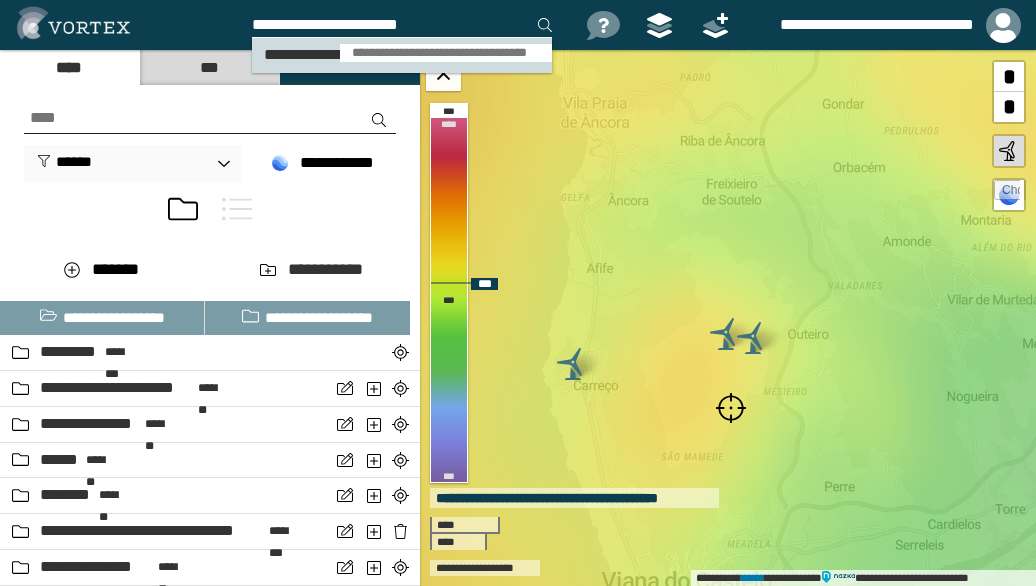 type on "**********" 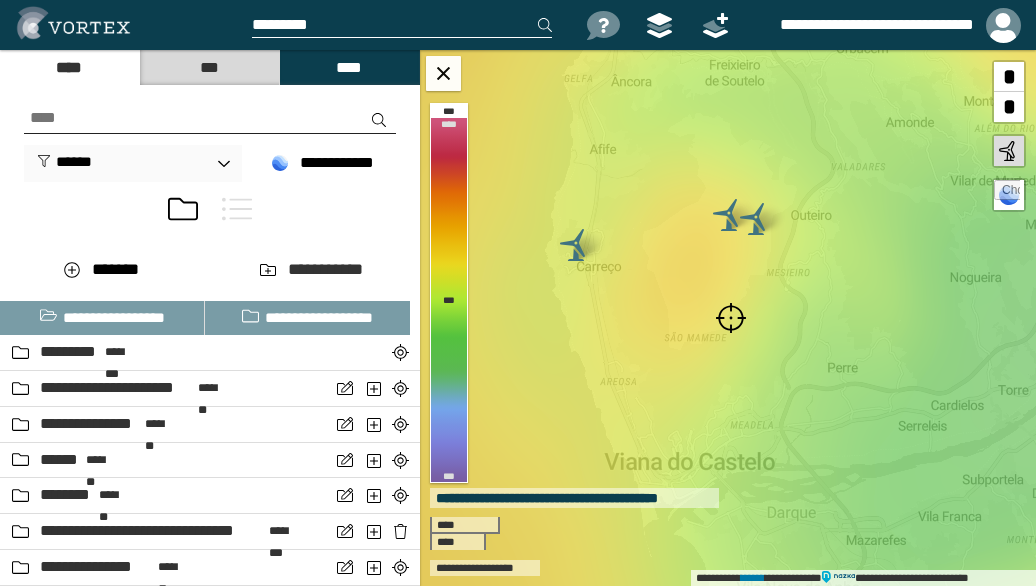 click at bounding box center (731, 318) 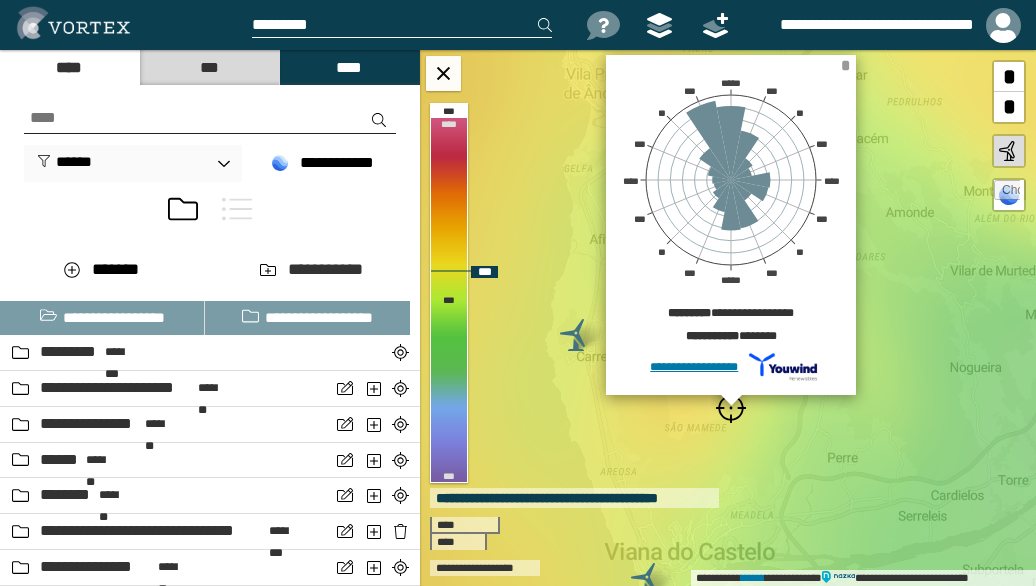click on "*" at bounding box center [845, 65] 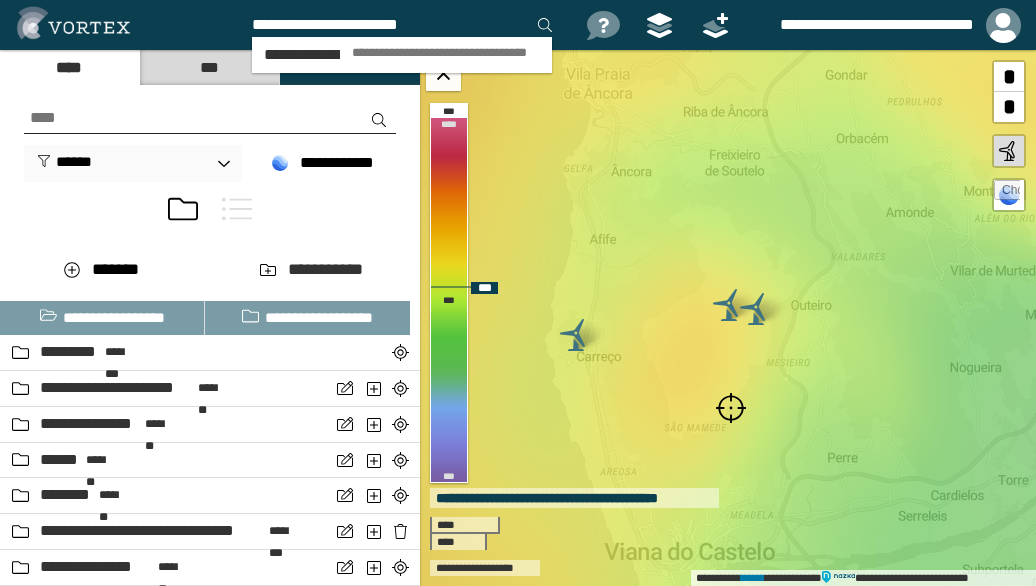 type on "**********" 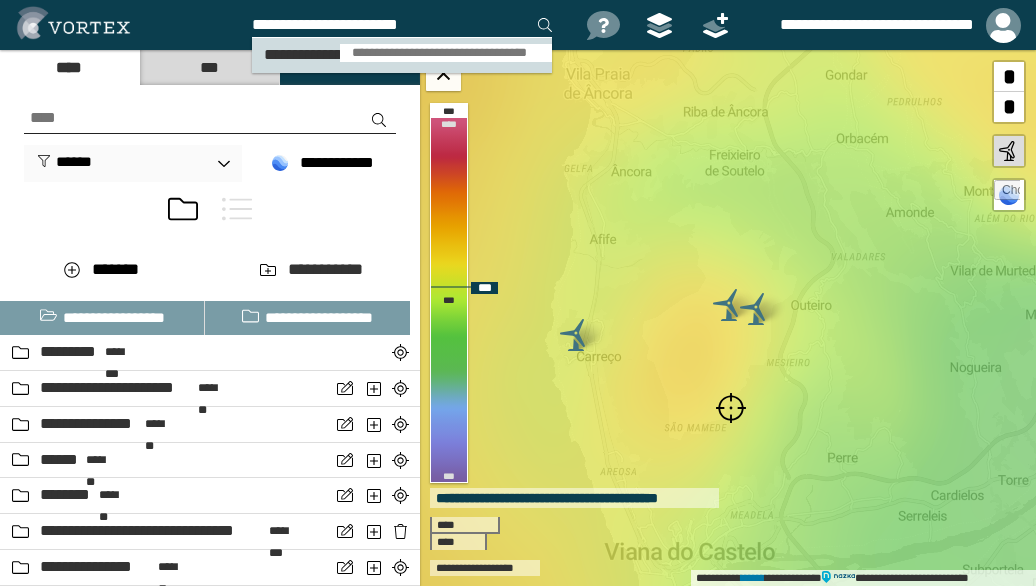 click on "**********" at bounding box center [446, 53] 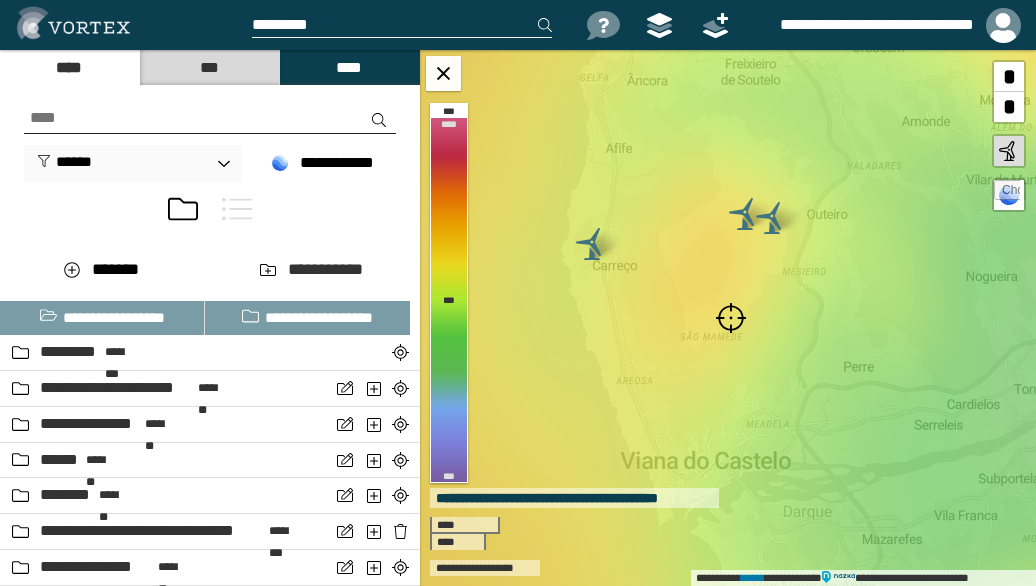 click at bounding box center (731, 318) 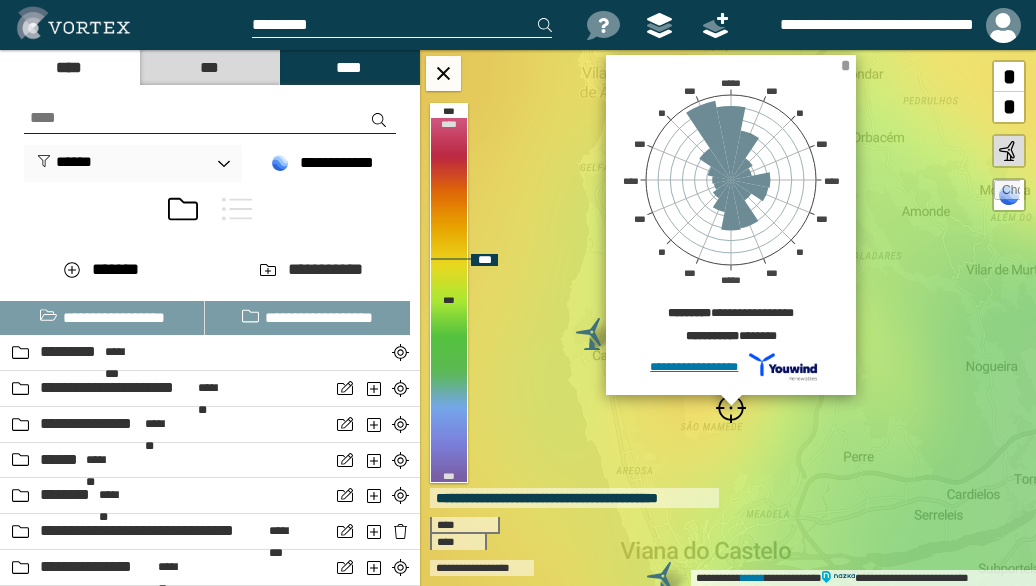 click on "*" at bounding box center (845, 65) 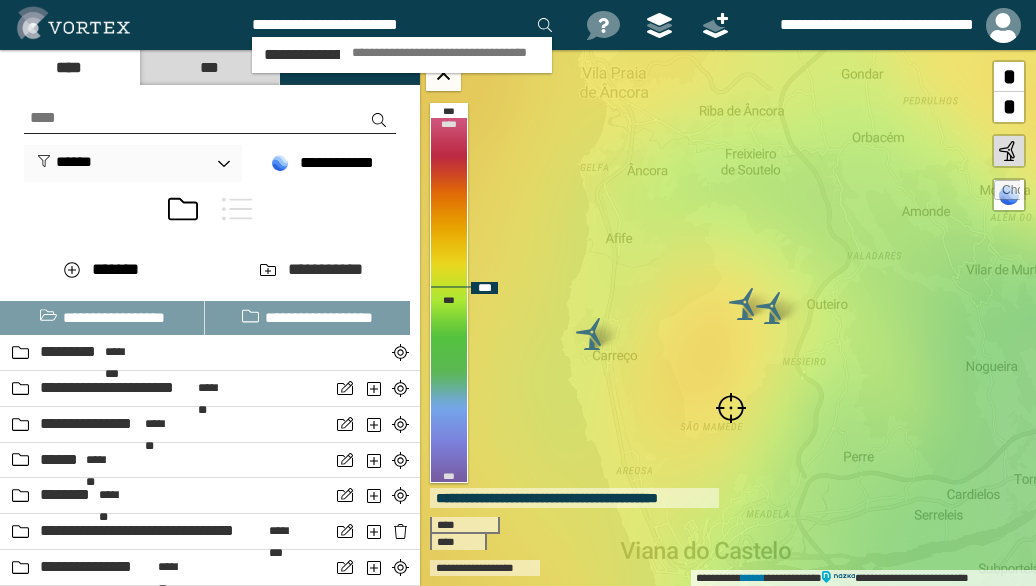 type on "**********" 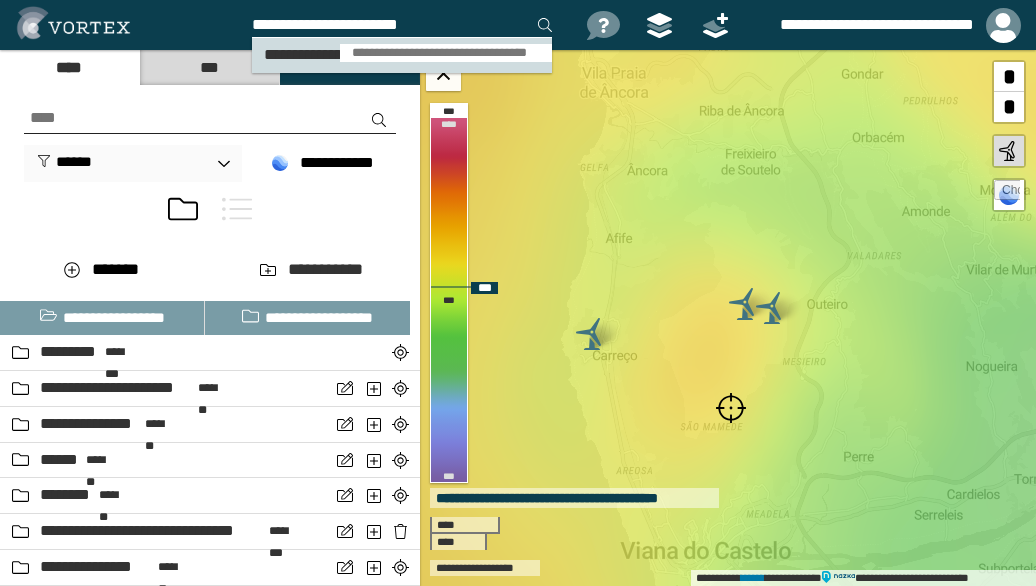 click on "**********" at bounding box center (446, 53) 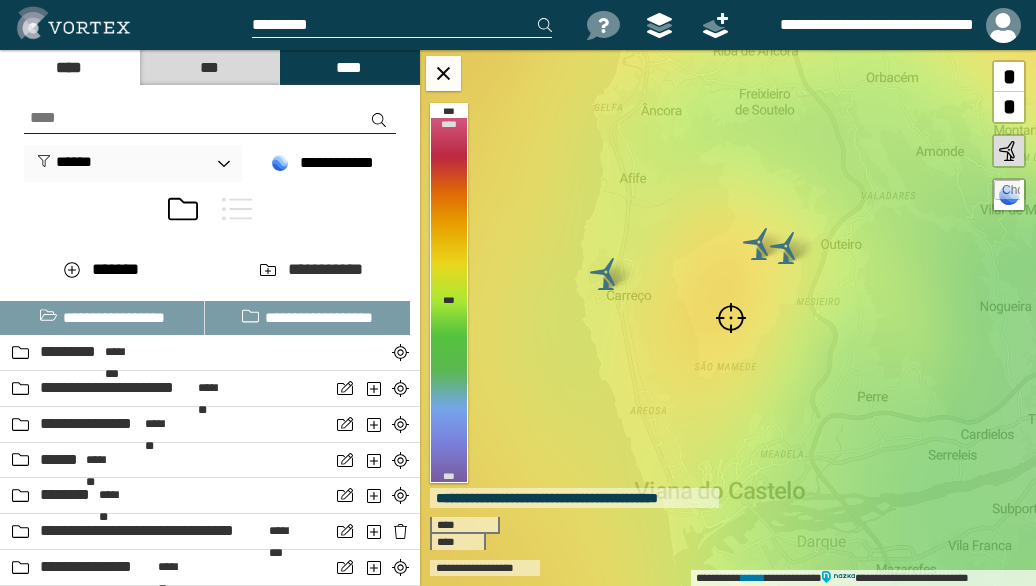 click at bounding box center [731, 318] 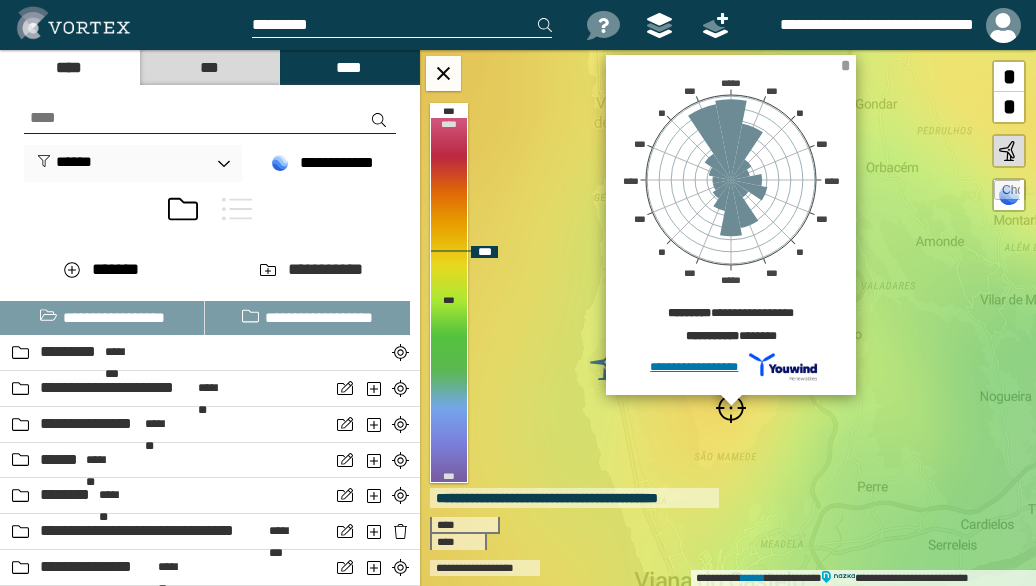 click on "*" at bounding box center [845, 65] 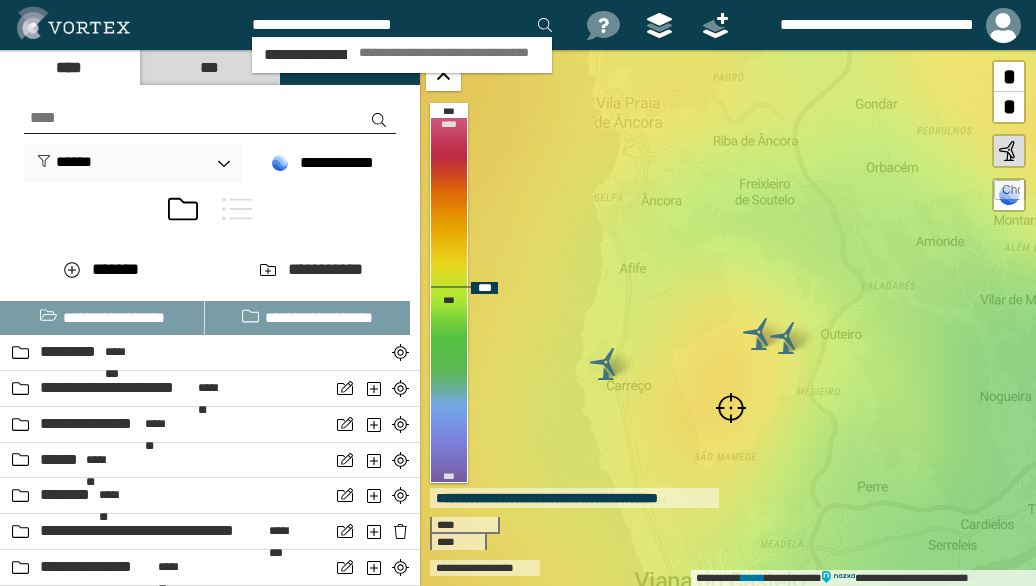type on "**********" 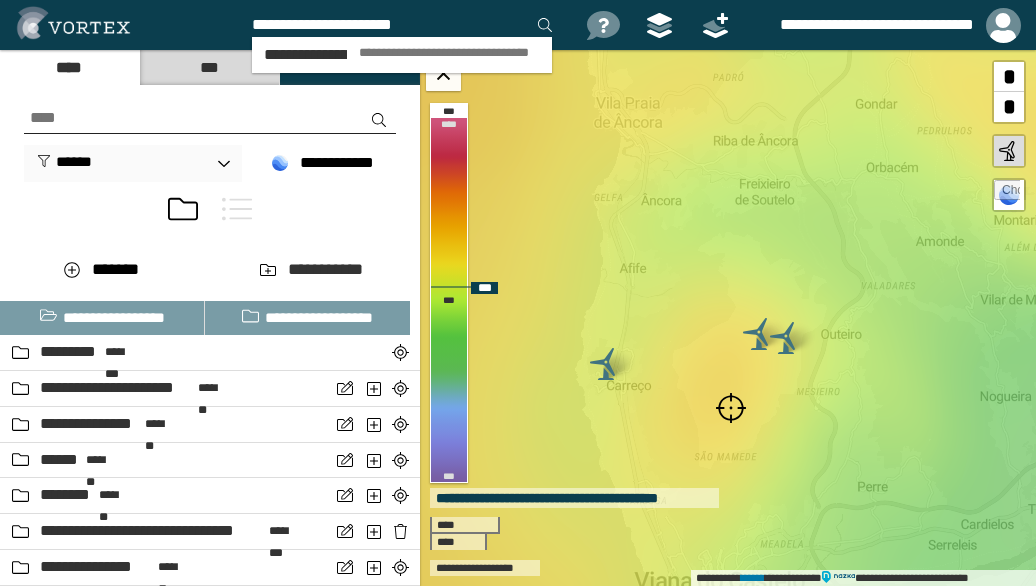 click on "**********" at bounding box center [449, 53] 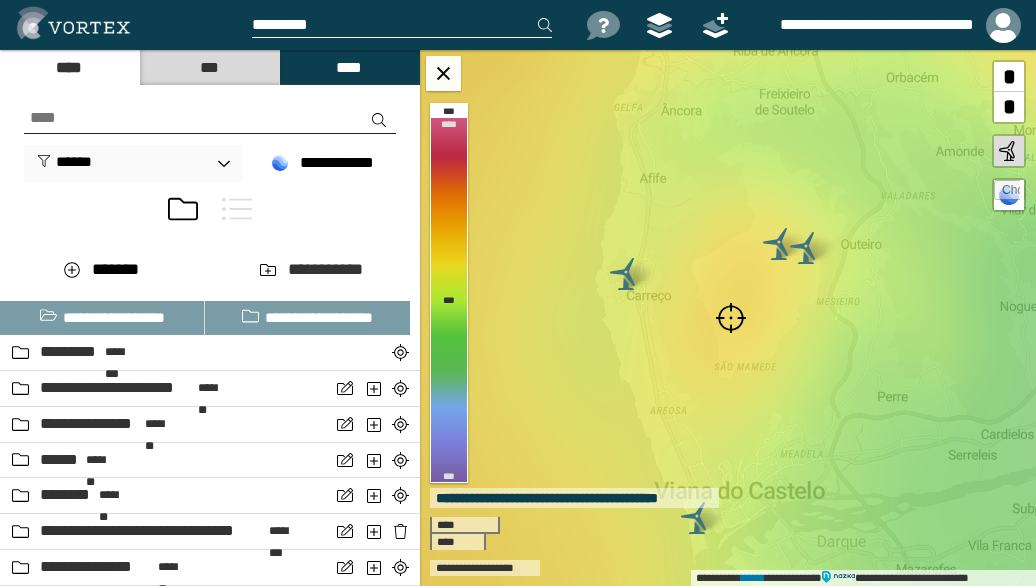 click at bounding box center (731, 318) 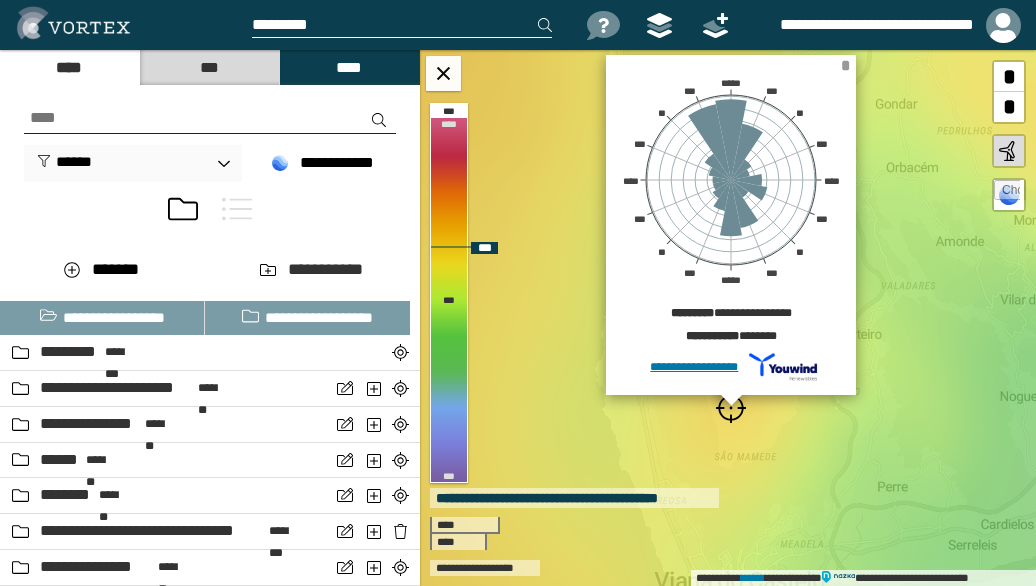 click on "*" at bounding box center (845, 65) 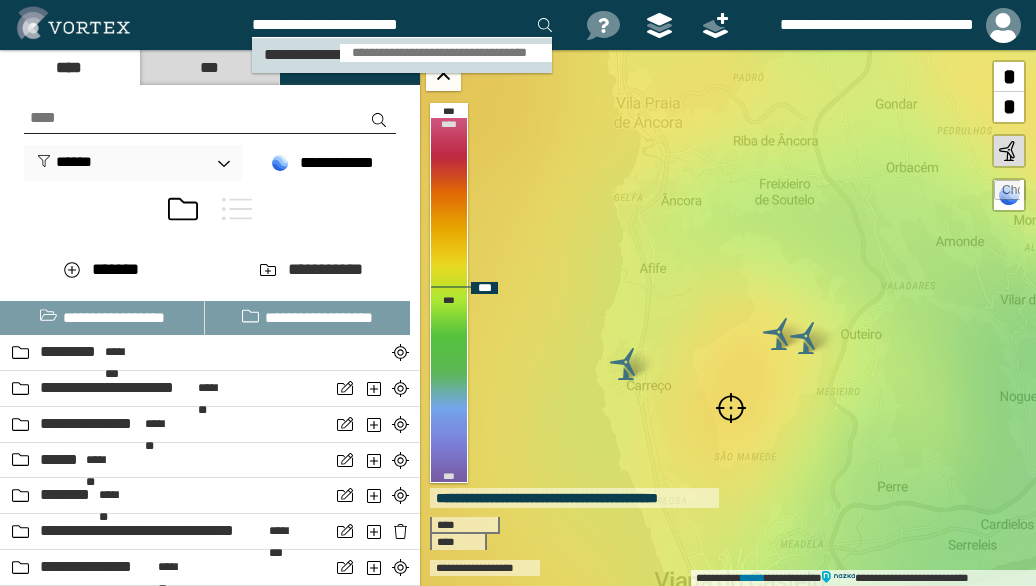 type on "**********" 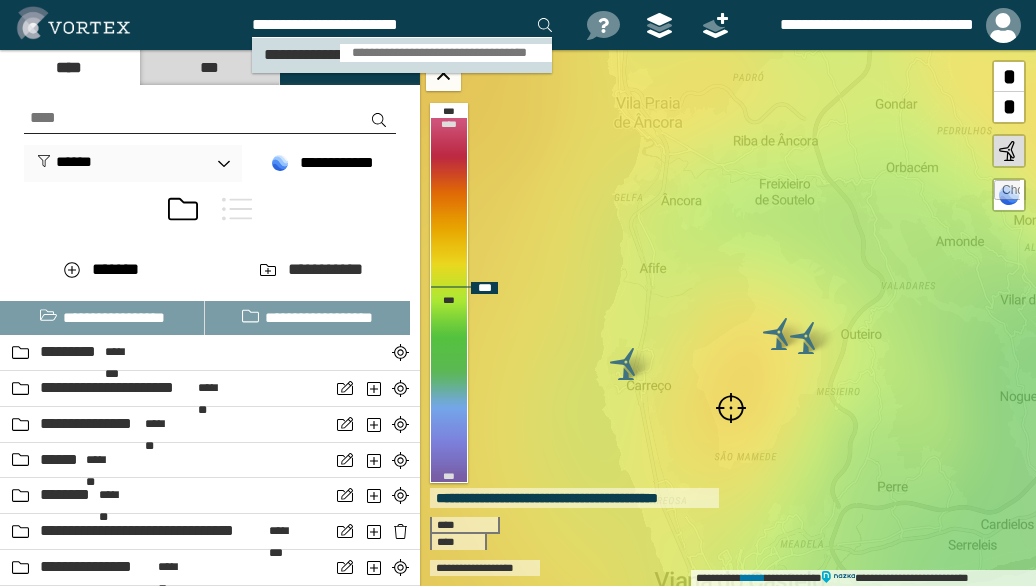 click on "**********" at bounding box center [446, 53] 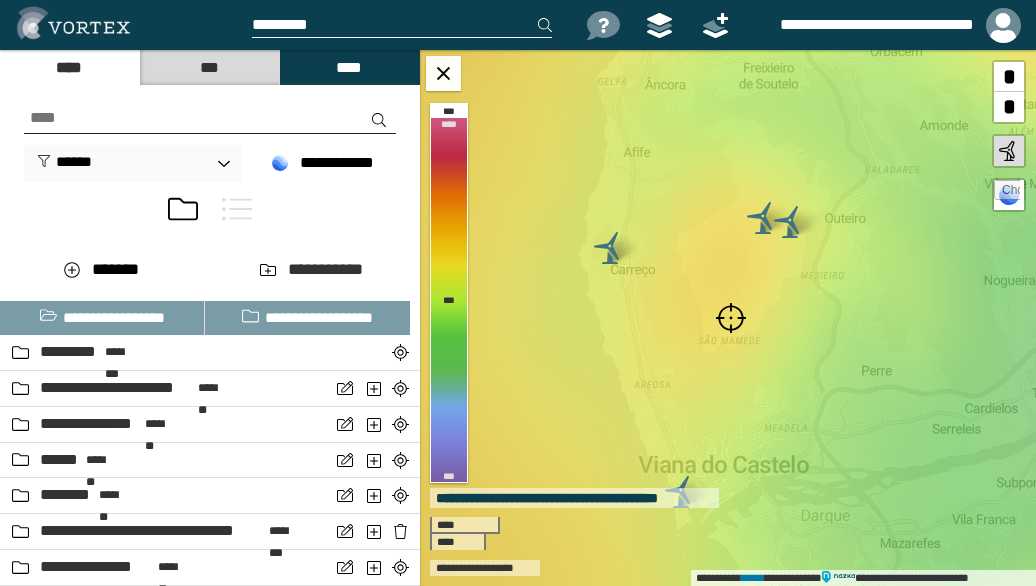 click at bounding box center (731, 318) 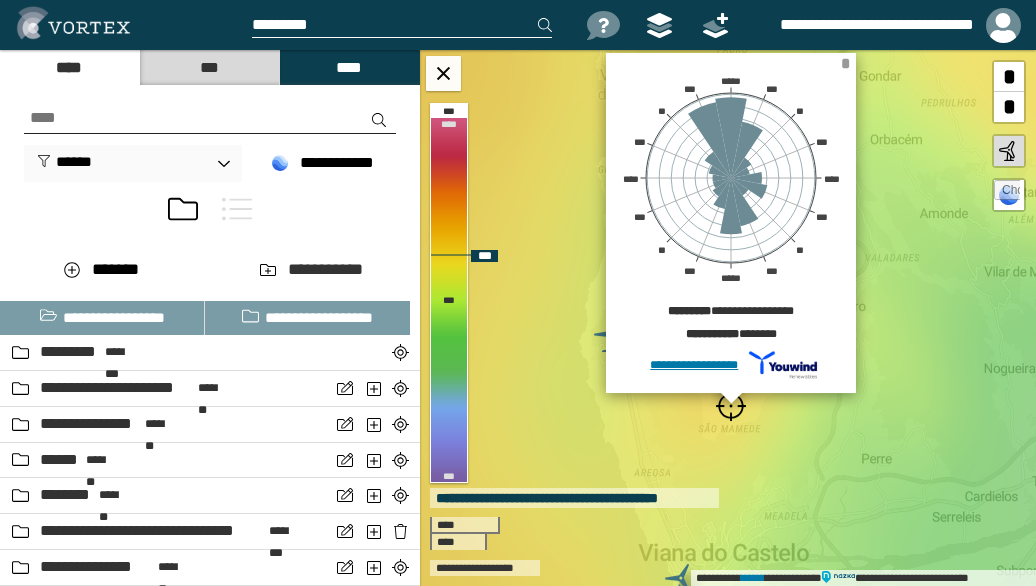 click on "*" at bounding box center [845, 63] 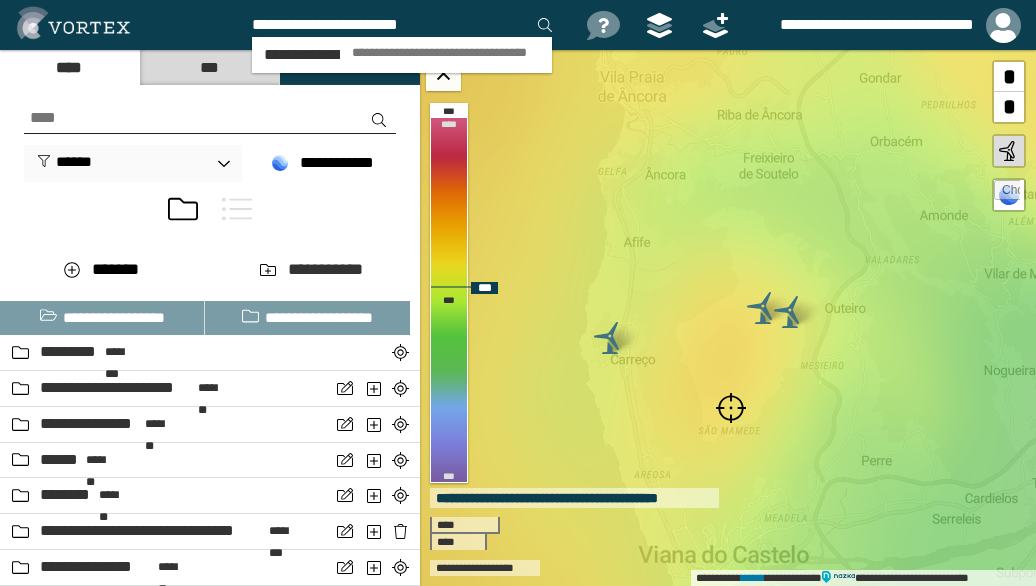 type on "**********" 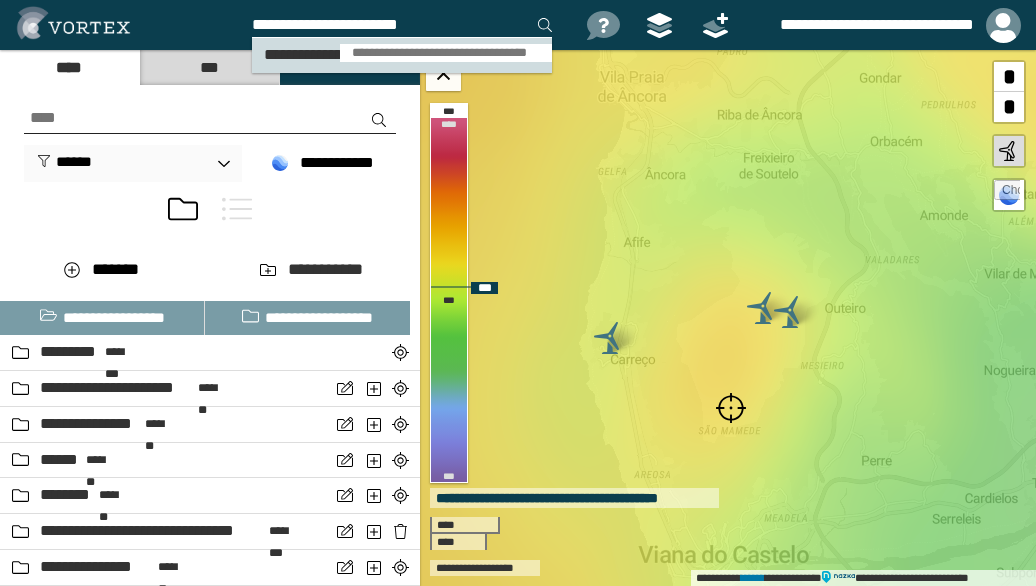 click on "**********" at bounding box center [446, 53] 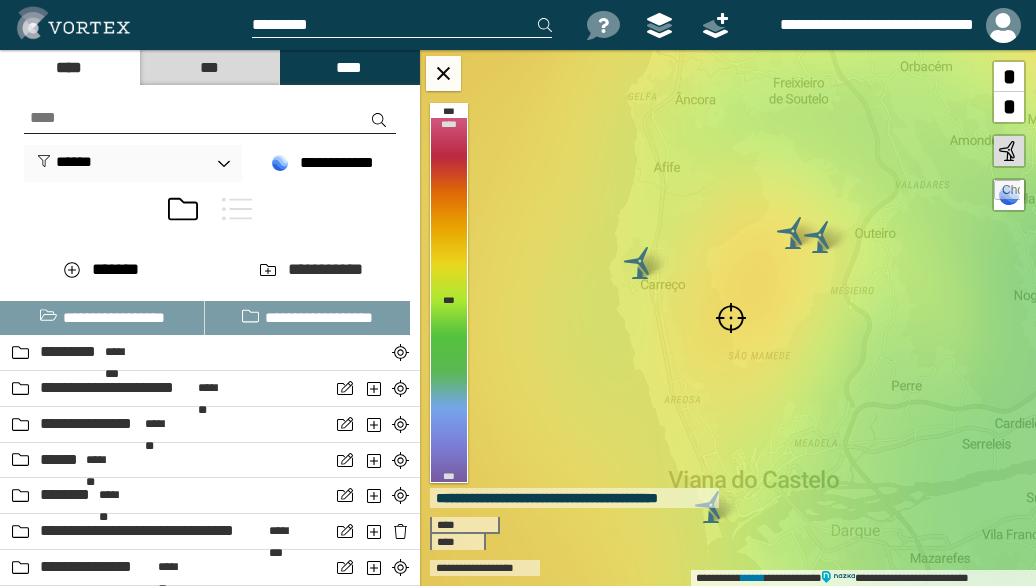 click at bounding box center (731, 318) 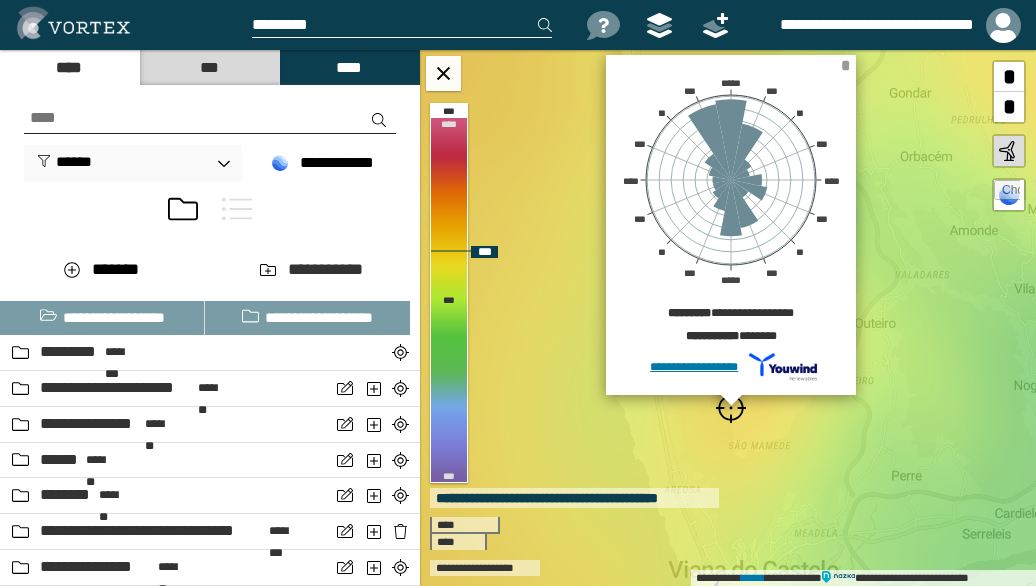 click on "*" at bounding box center (845, 65) 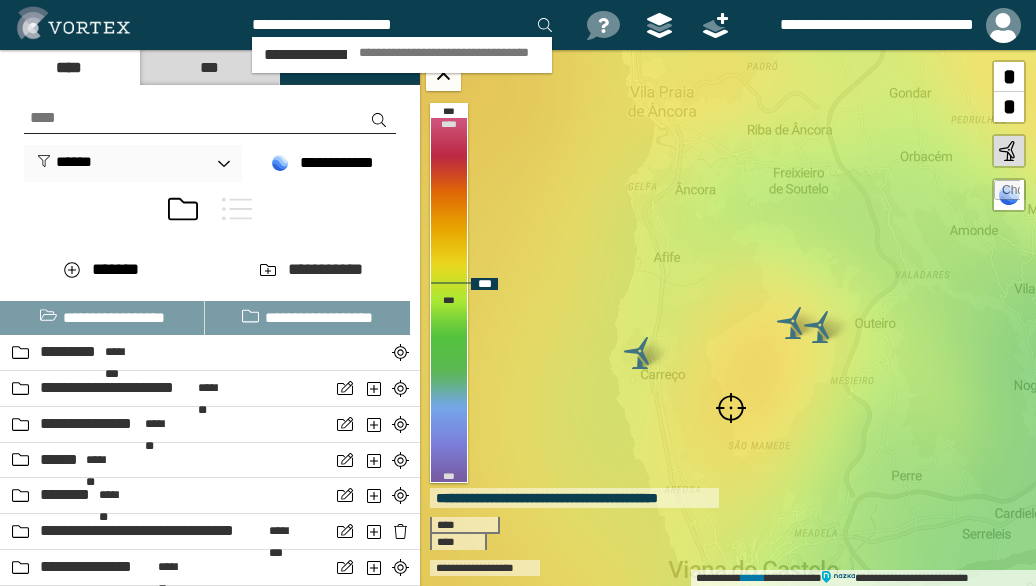 type on "**********" 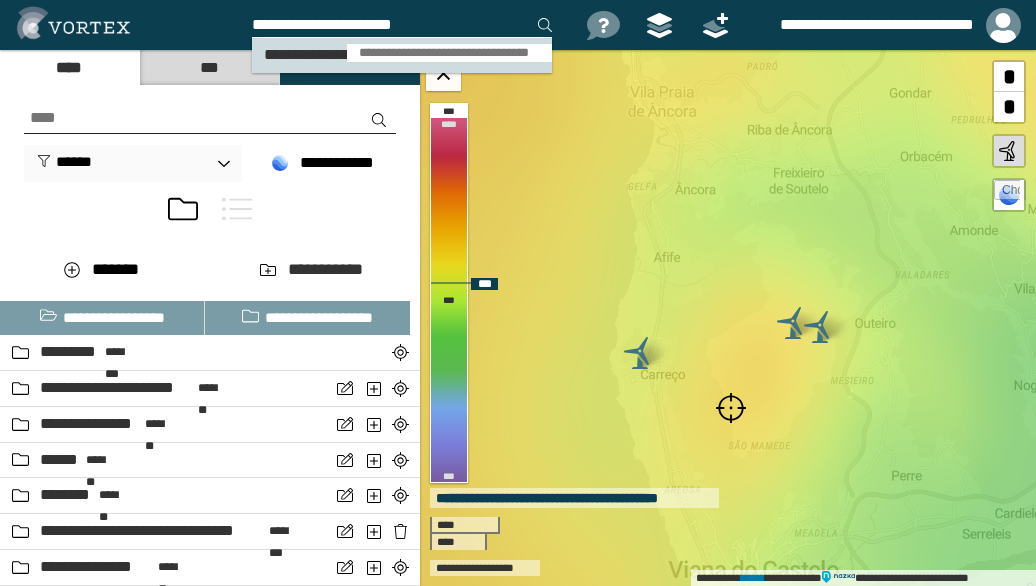 click on "**********" at bounding box center [449, 53] 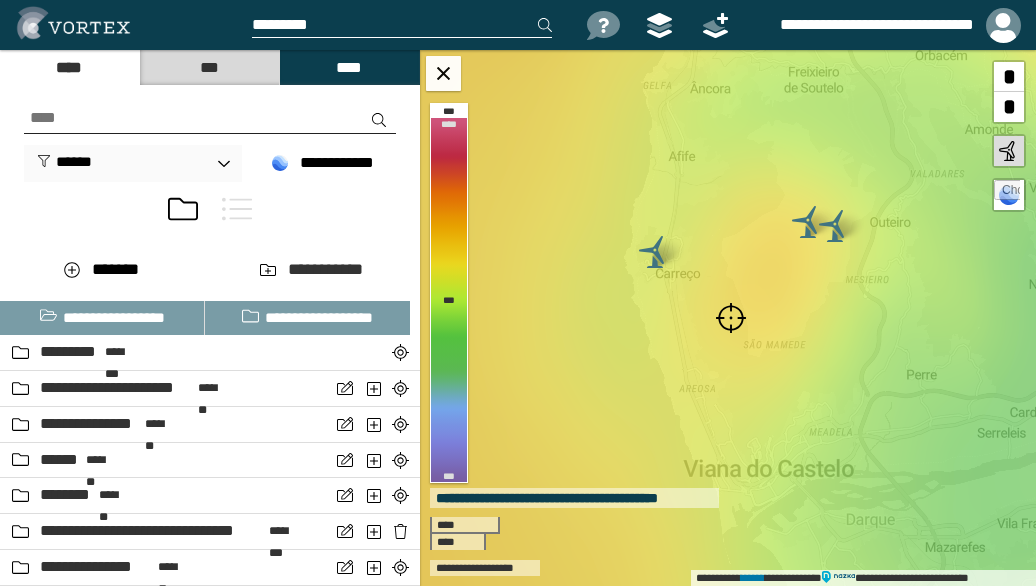 click at bounding box center [731, 318] 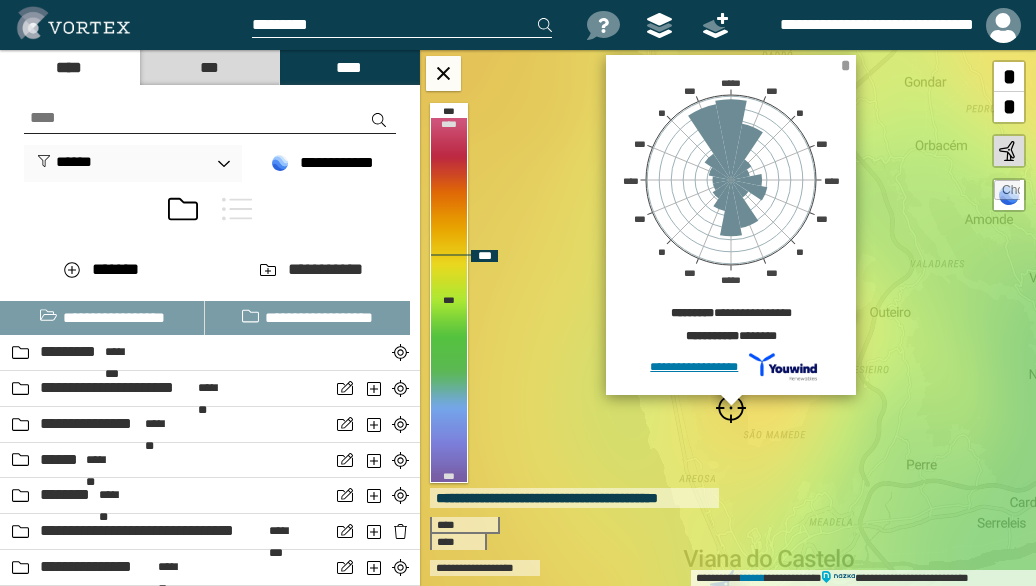 click on "*" at bounding box center (845, 65) 